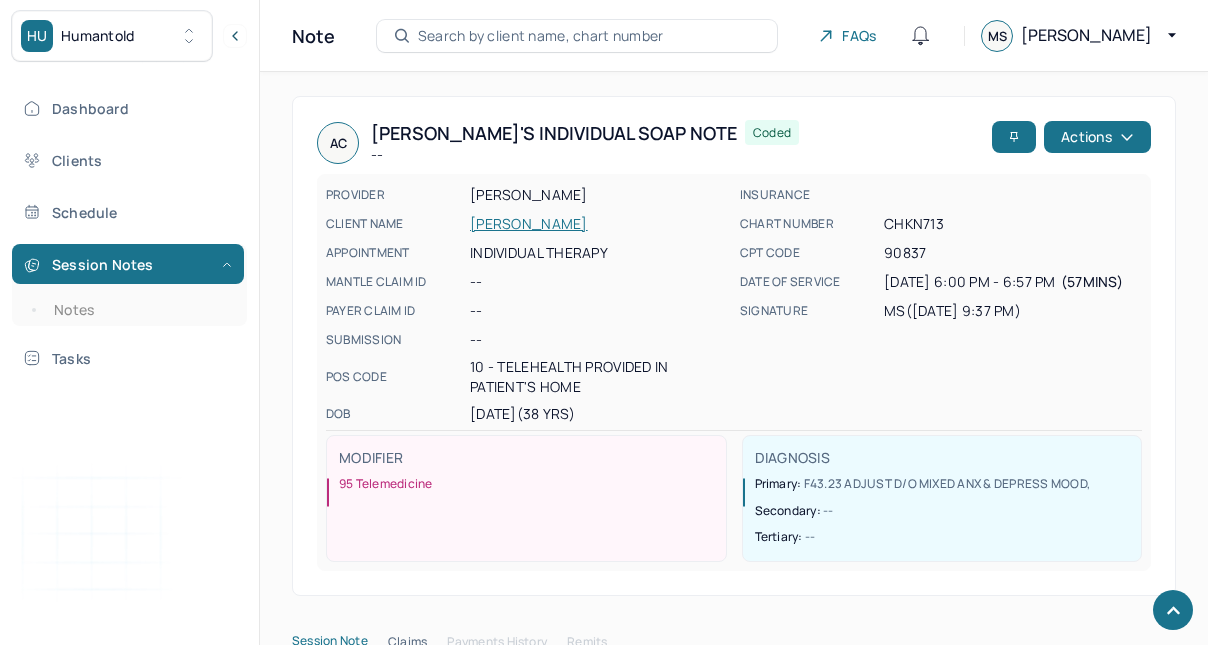 scroll, scrollTop: 1198, scrollLeft: 0, axis: vertical 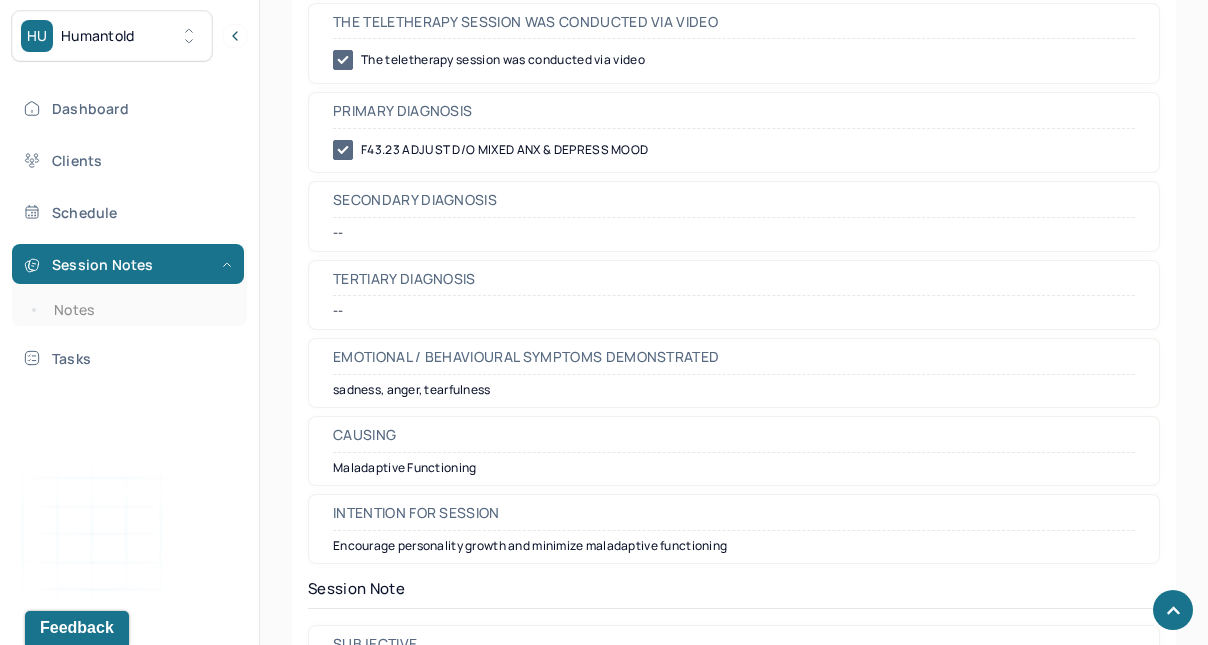 click on "Notes" at bounding box center [139, 310] 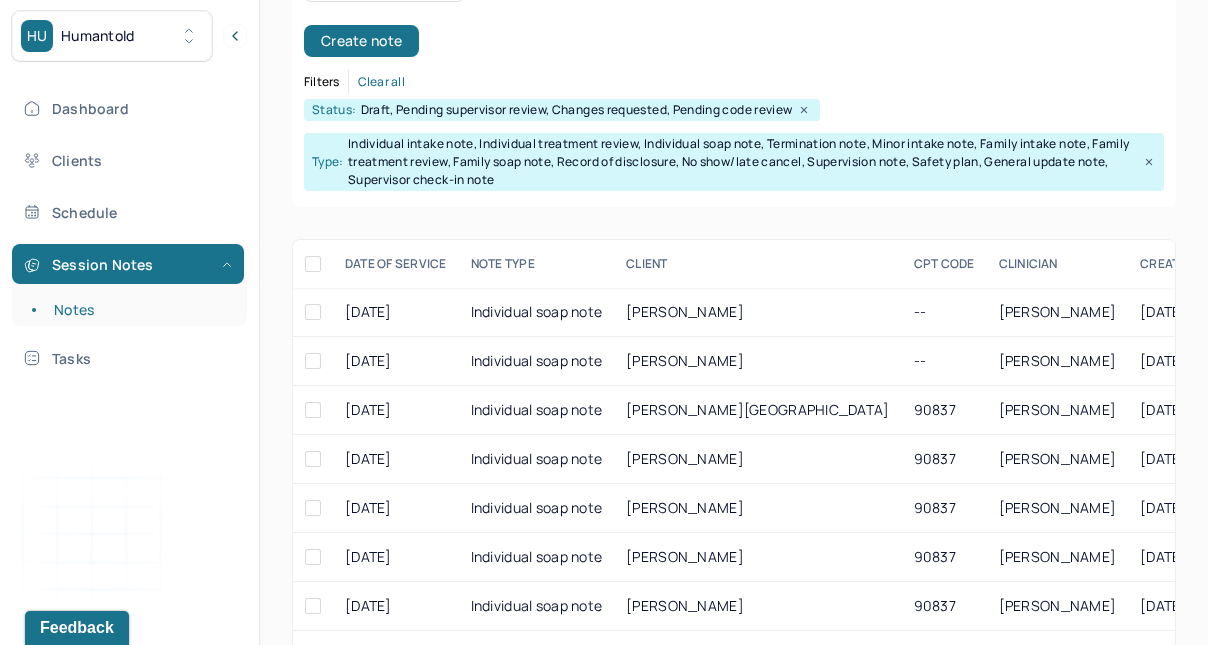 scroll, scrollTop: 147, scrollLeft: 0, axis: vertical 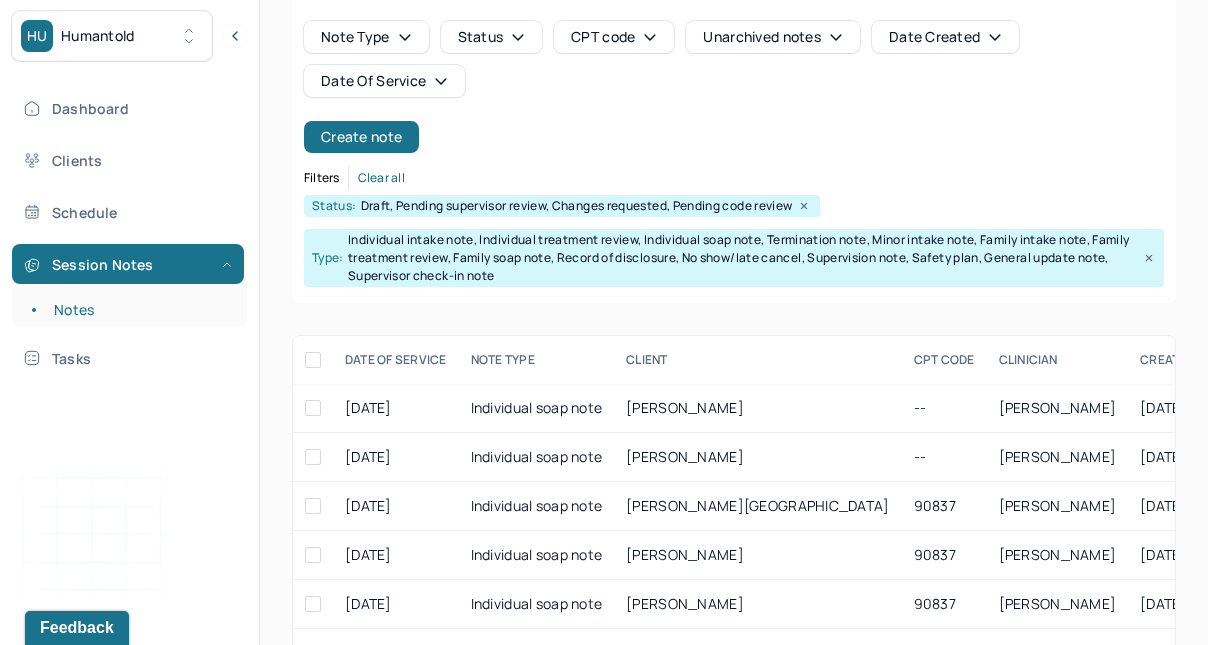 click on "Create note" at bounding box center [361, 137] 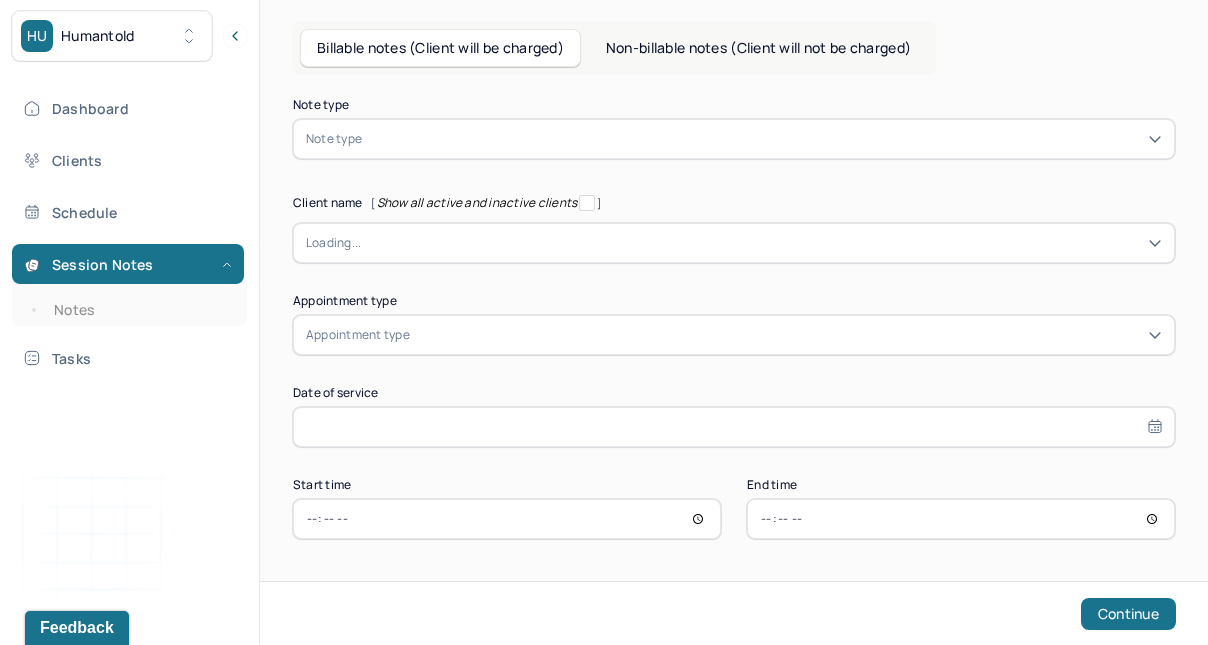 scroll, scrollTop: 76, scrollLeft: 0, axis: vertical 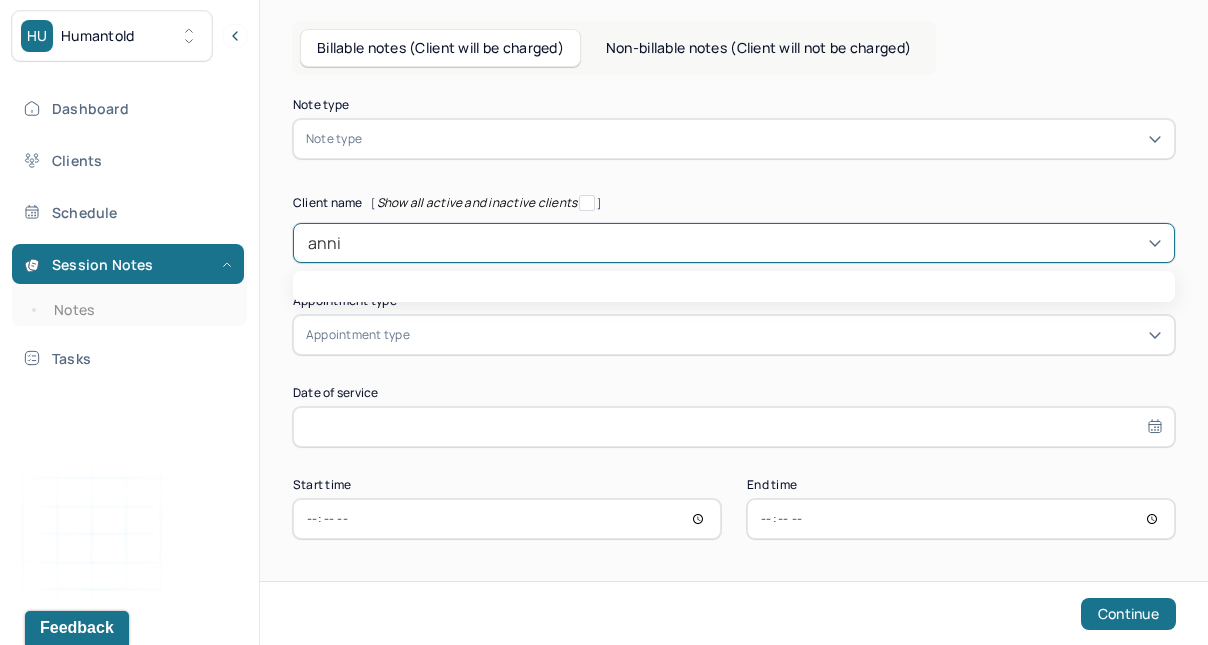 type on "[PERSON_NAME]" 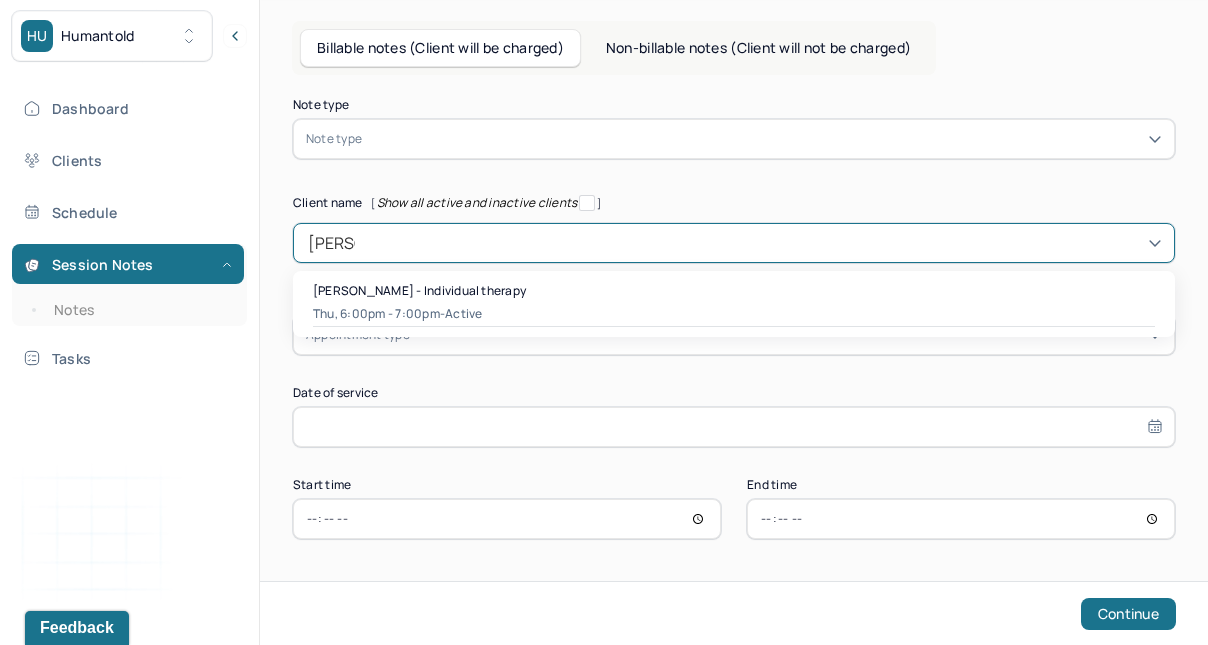 click on "[PERSON_NAME] - Individual therapy" at bounding box center (419, 290) 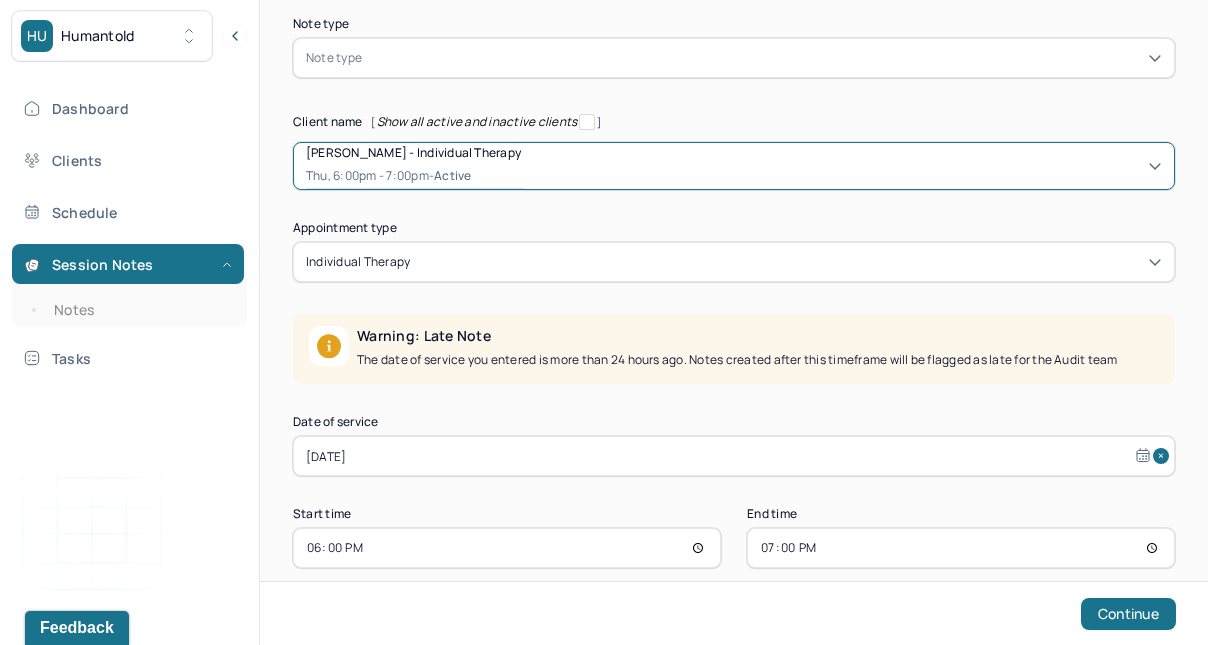 scroll, scrollTop: 184, scrollLeft: 0, axis: vertical 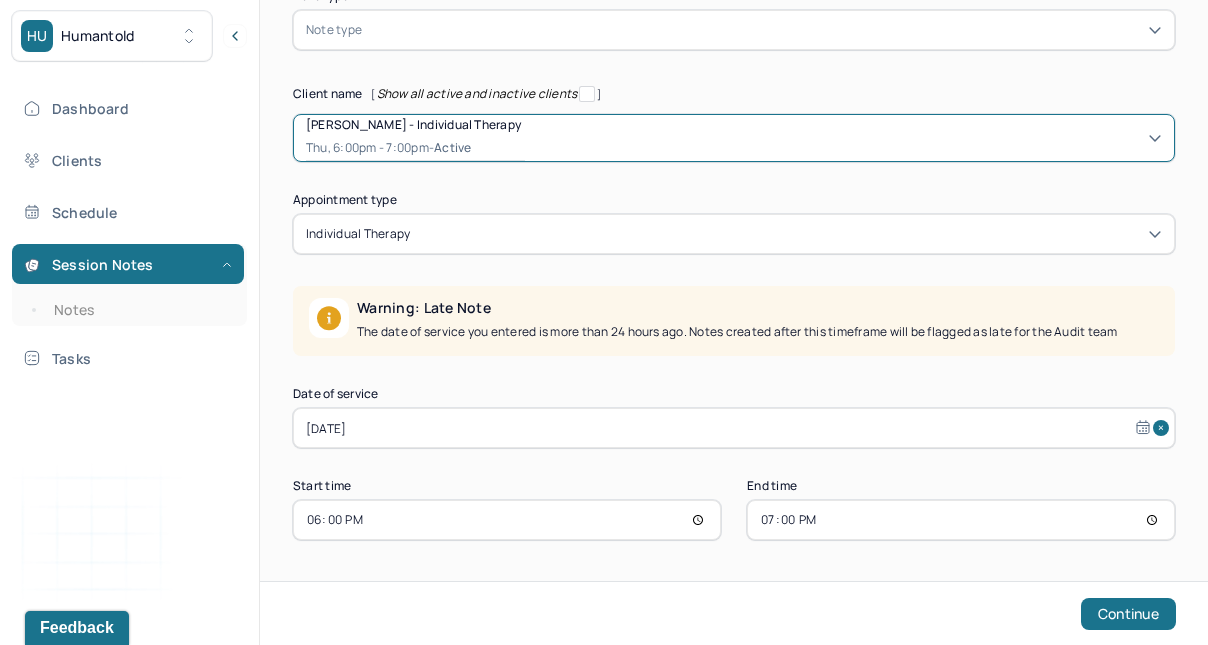 select on "5" 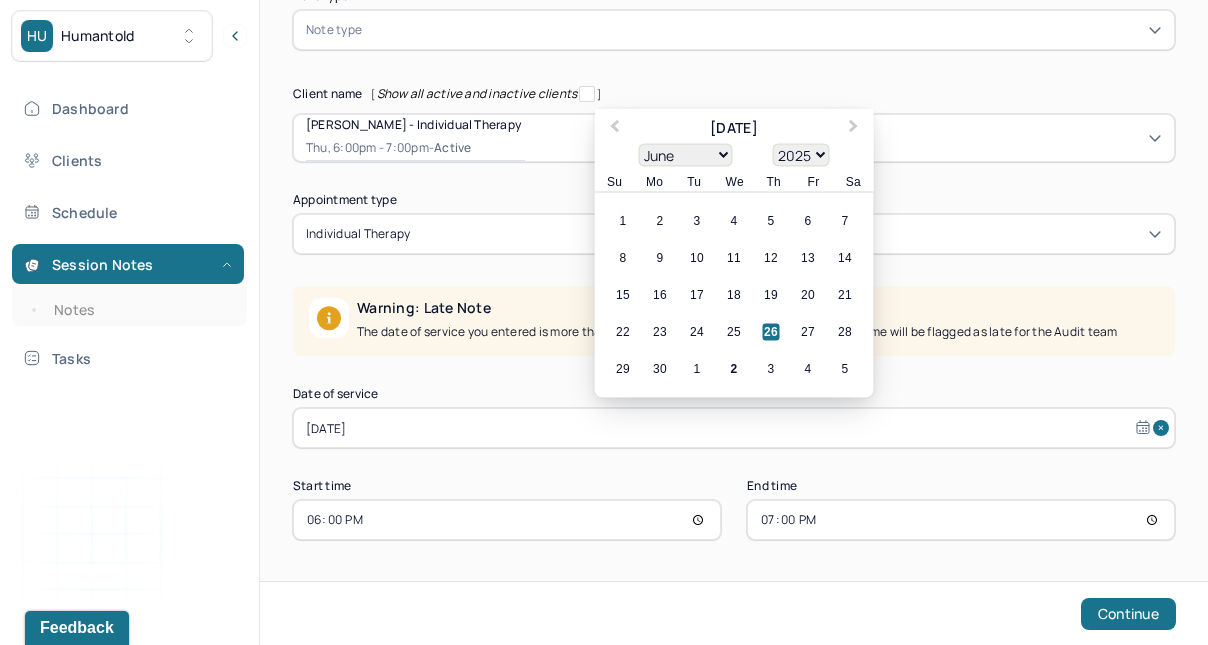 click on "[DATE]" at bounding box center (734, 428) 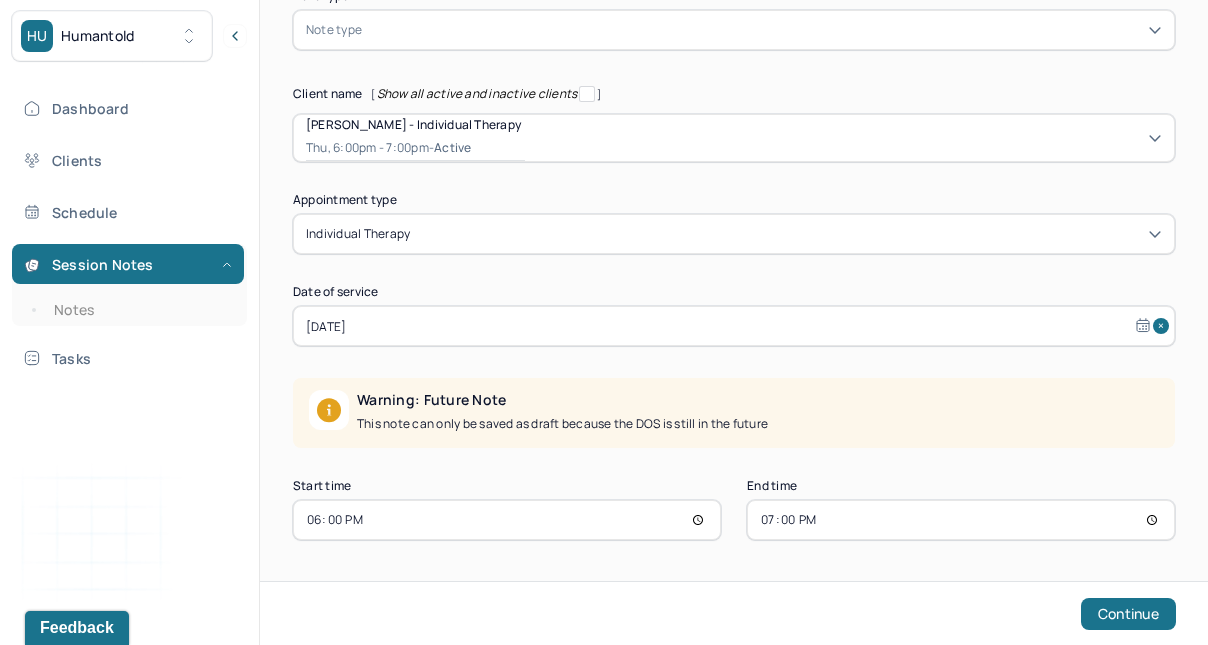 click on "18:00" at bounding box center [507, 520] 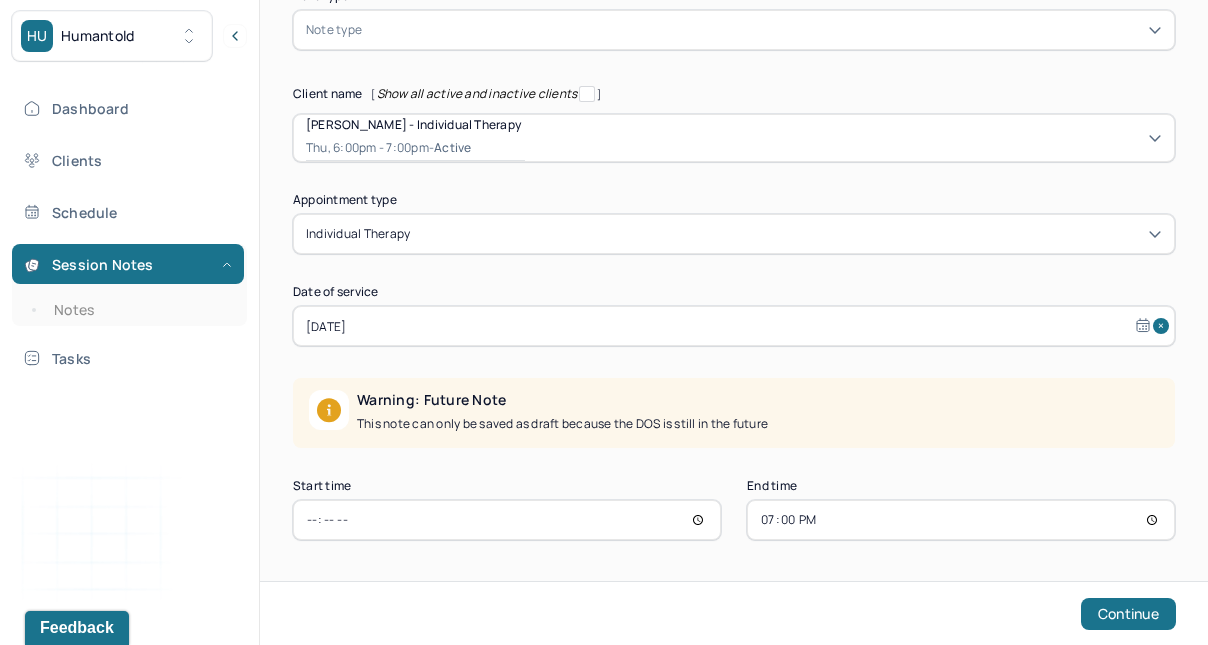 type on "17:00" 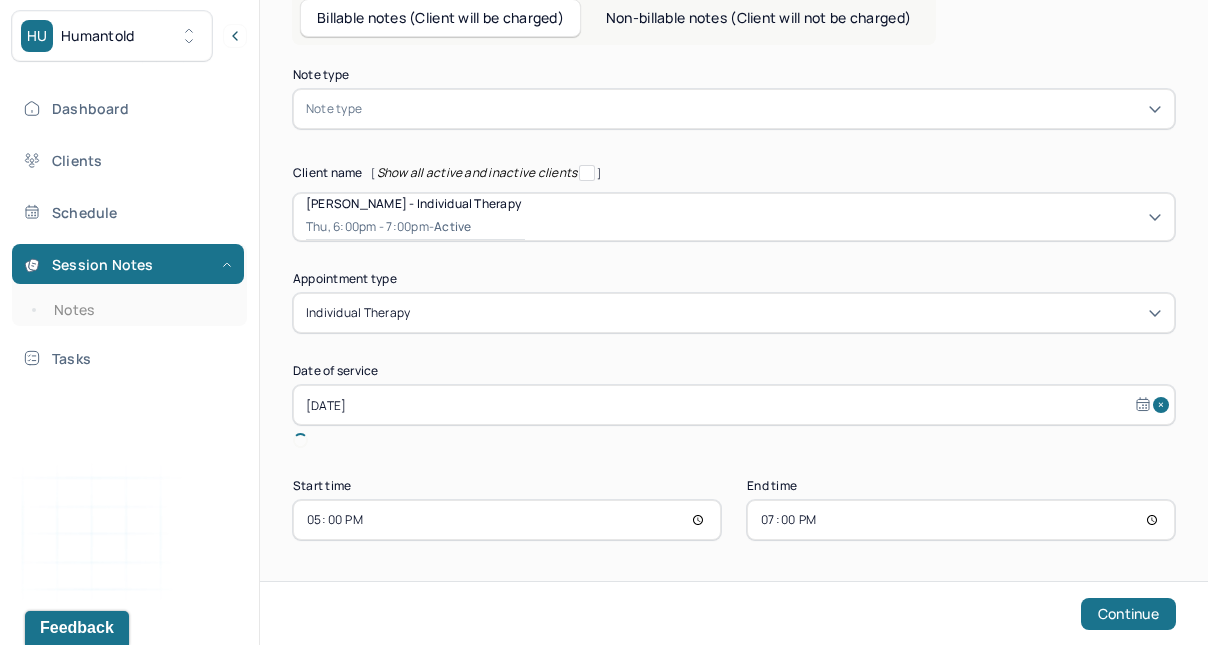 scroll, scrollTop: 82, scrollLeft: 0, axis: vertical 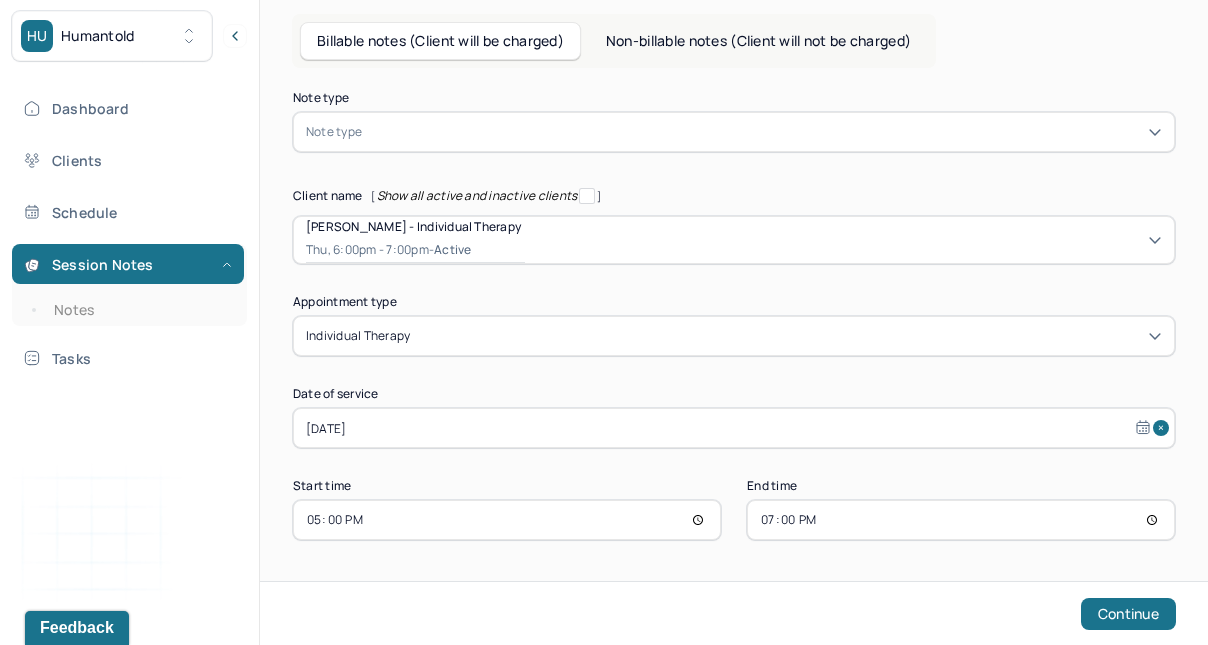 click on "19:00" at bounding box center [961, 520] 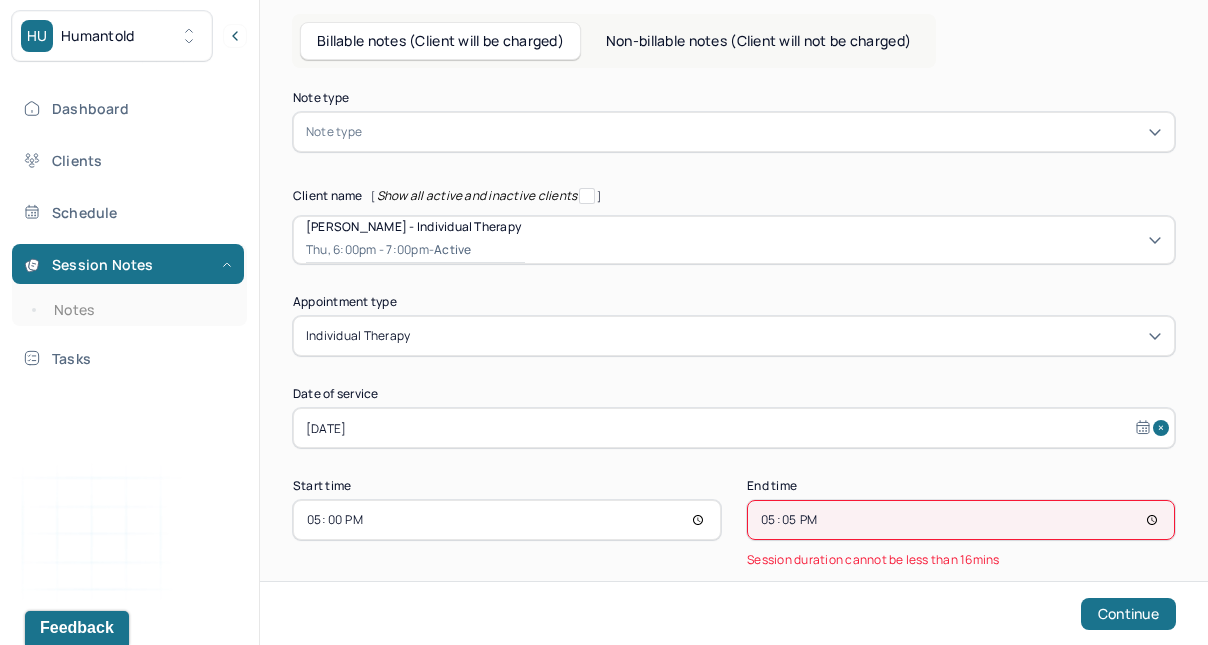 type on "17:55" 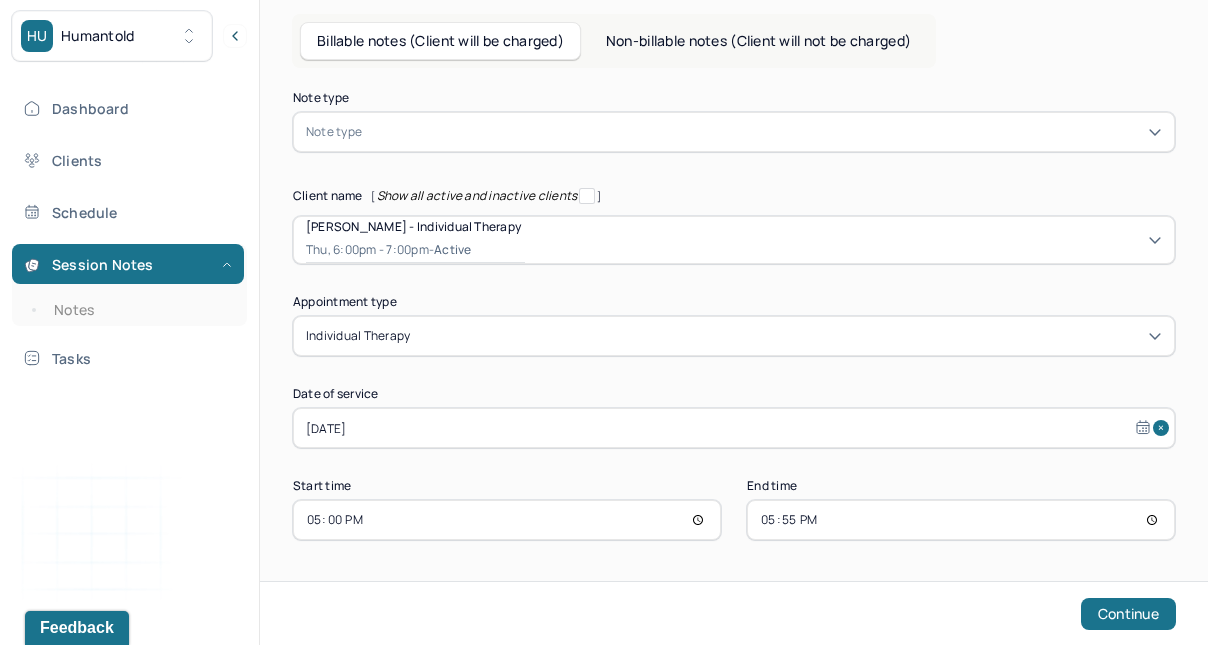 click on "Continue" at bounding box center (1128, 614) 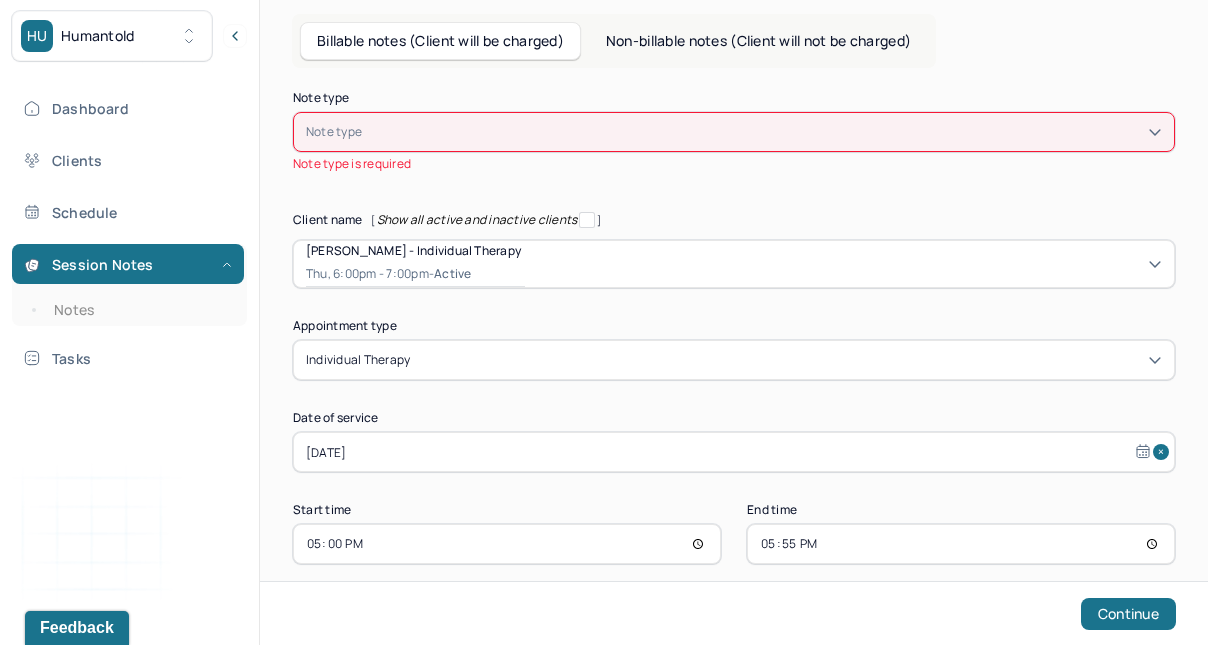 click at bounding box center (764, 132) 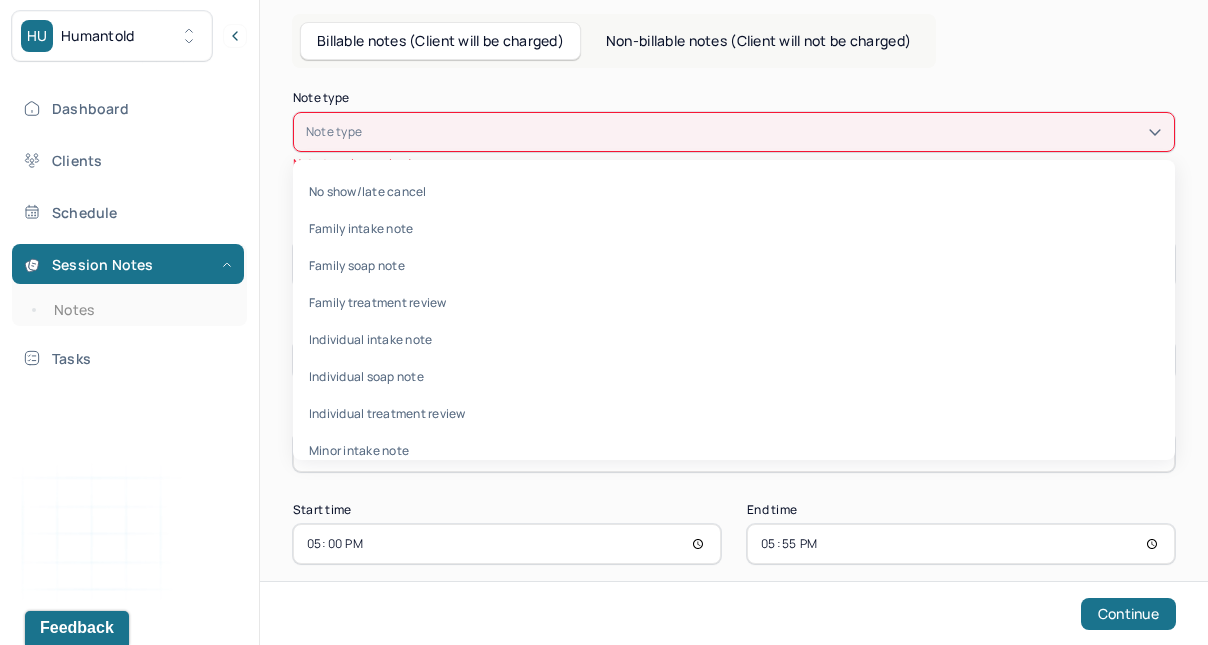 click on "Individual soap note" at bounding box center (734, 376) 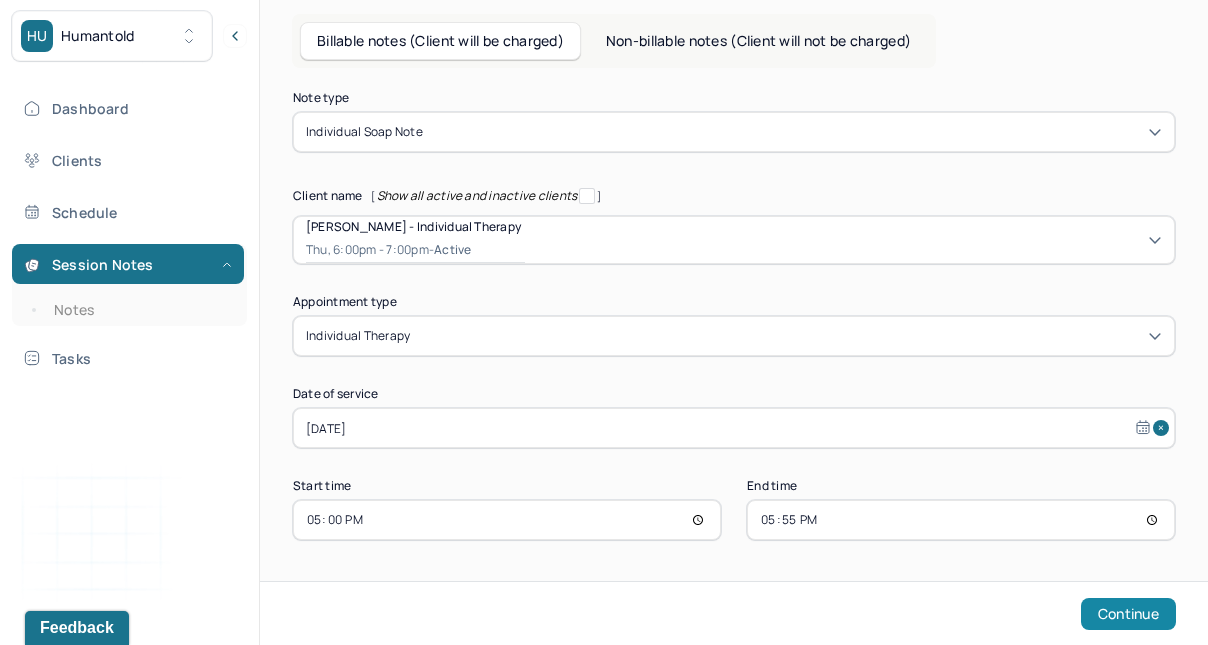 click on "Continue" at bounding box center (1128, 614) 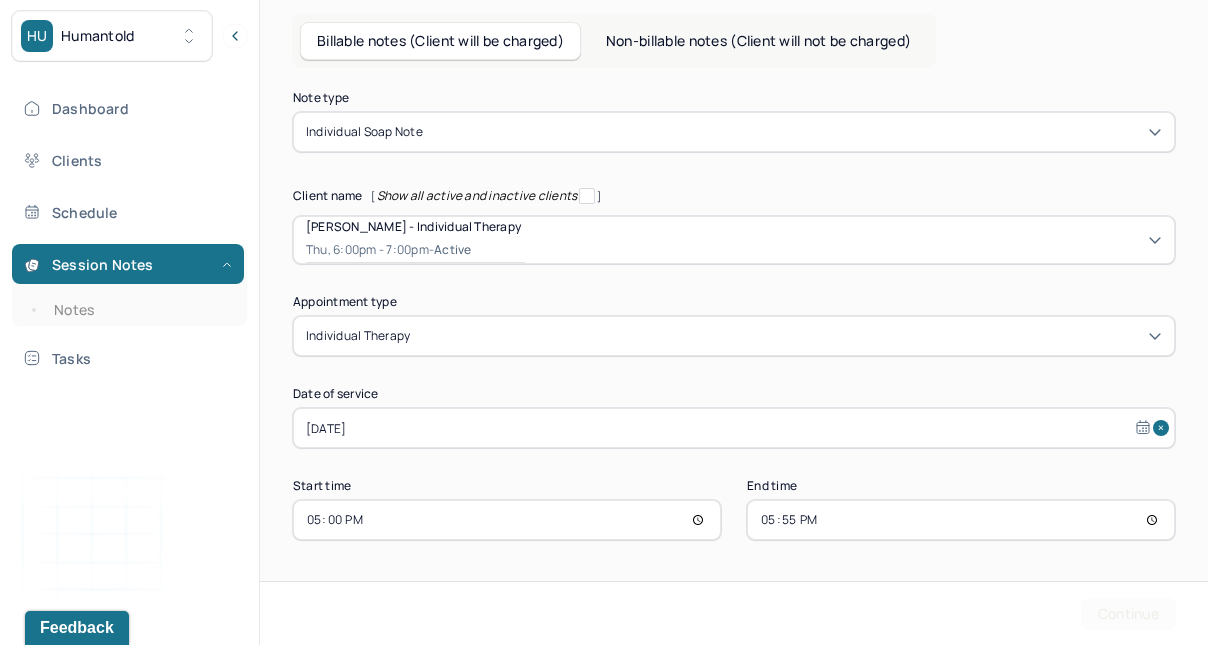 scroll, scrollTop: 0, scrollLeft: 0, axis: both 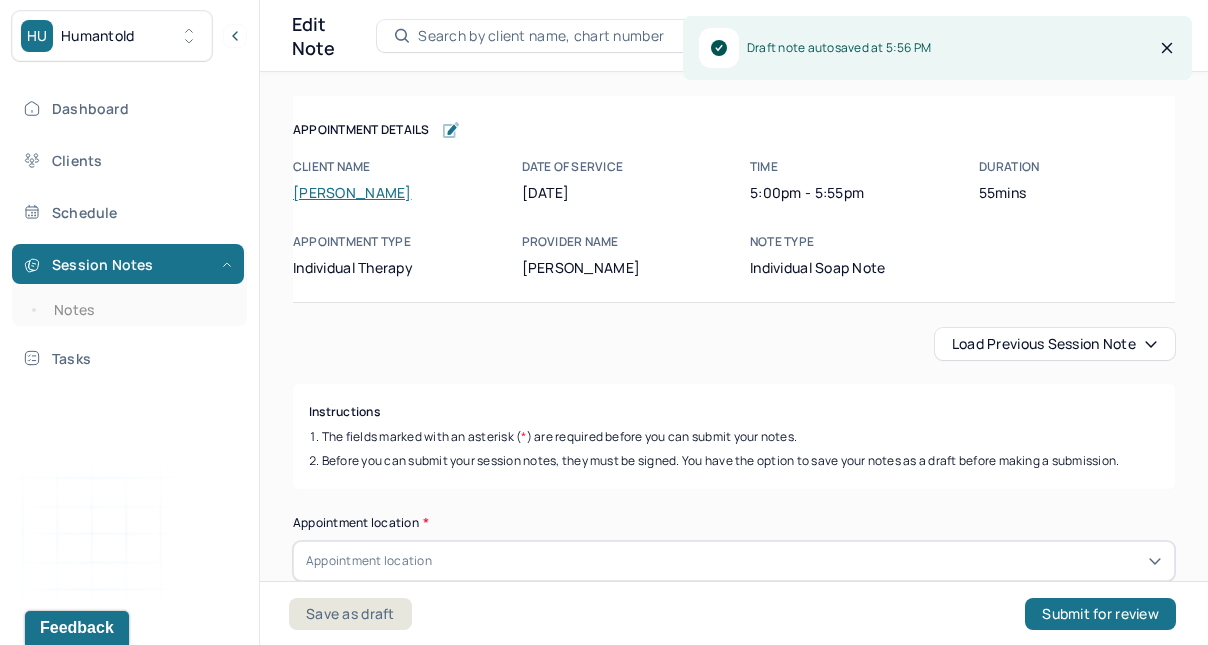click on "Load previous session note" at bounding box center (1055, 344) 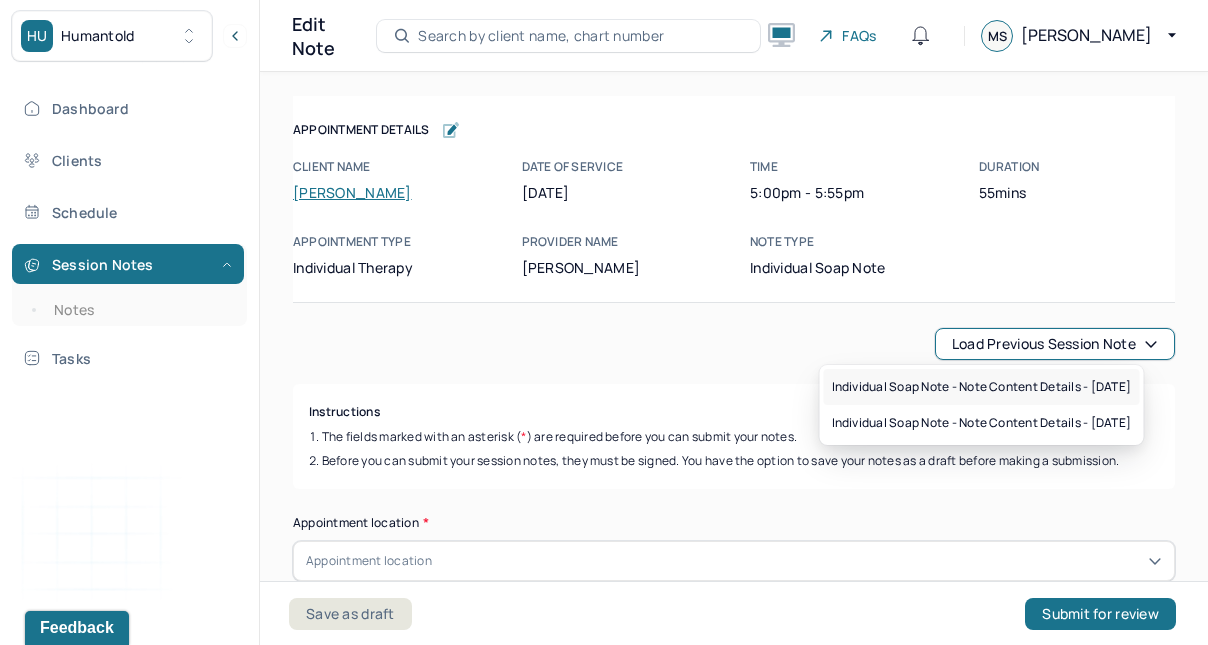 click on "Individual soap note   - Note content Details -   [DATE]" at bounding box center [982, 387] 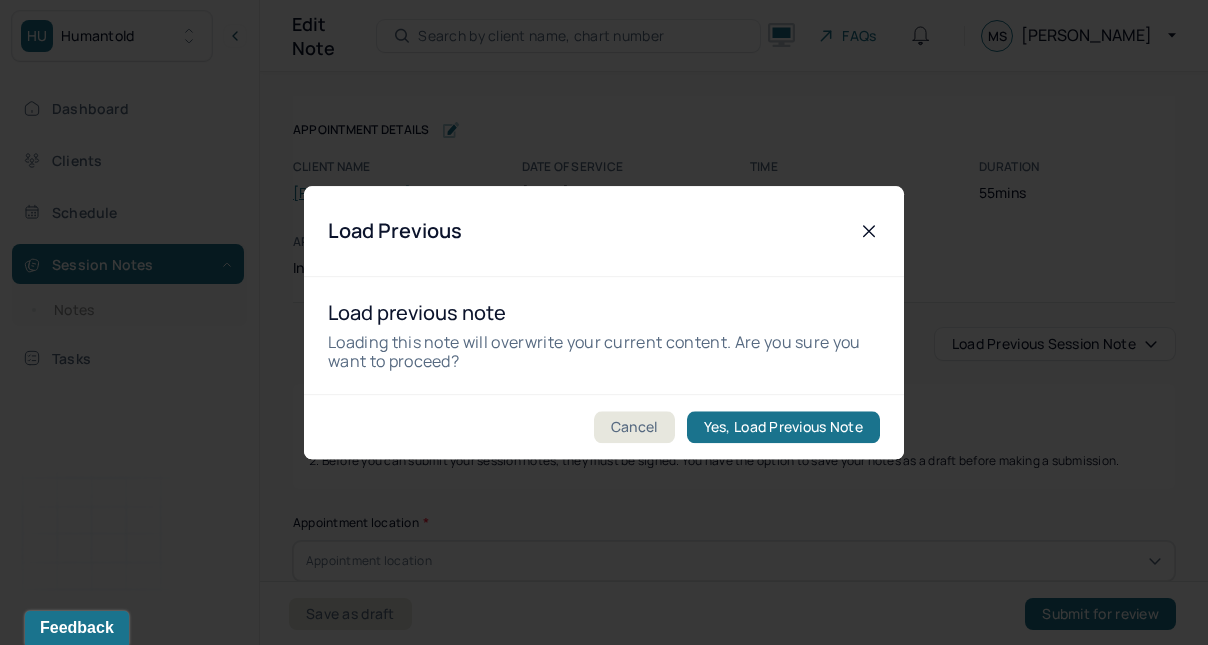 click on "Yes, Load Previous Note" at bounding box center (783, 427) 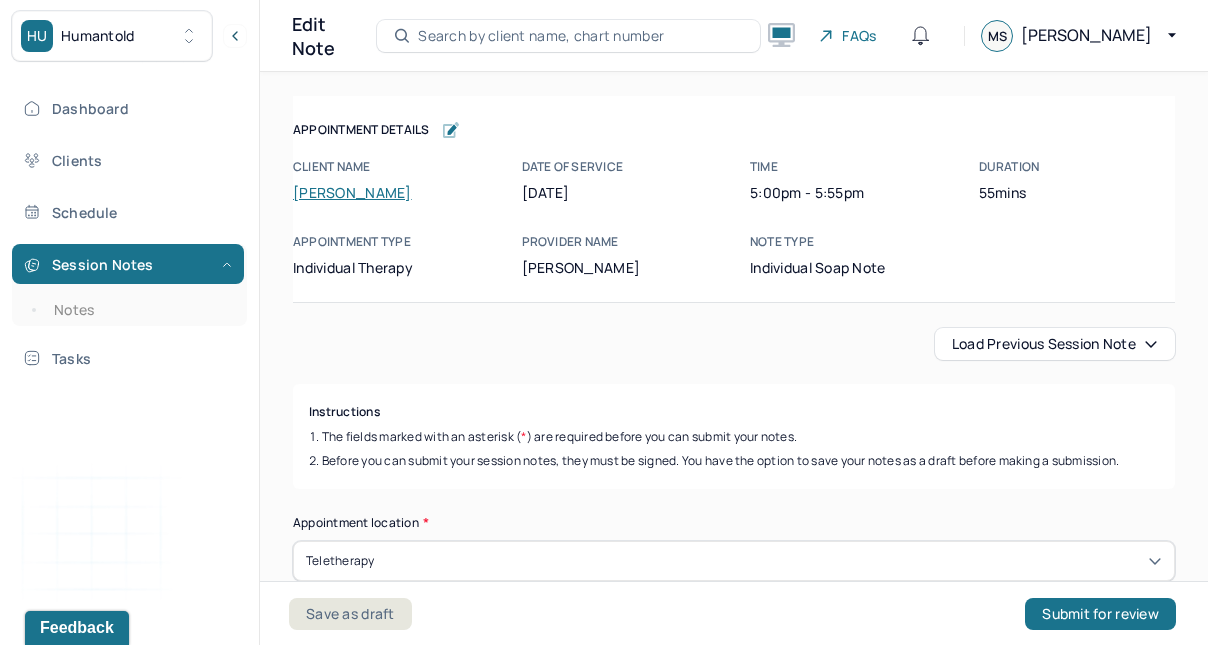 click on "Save as draft" at bounding box center (350, 614) 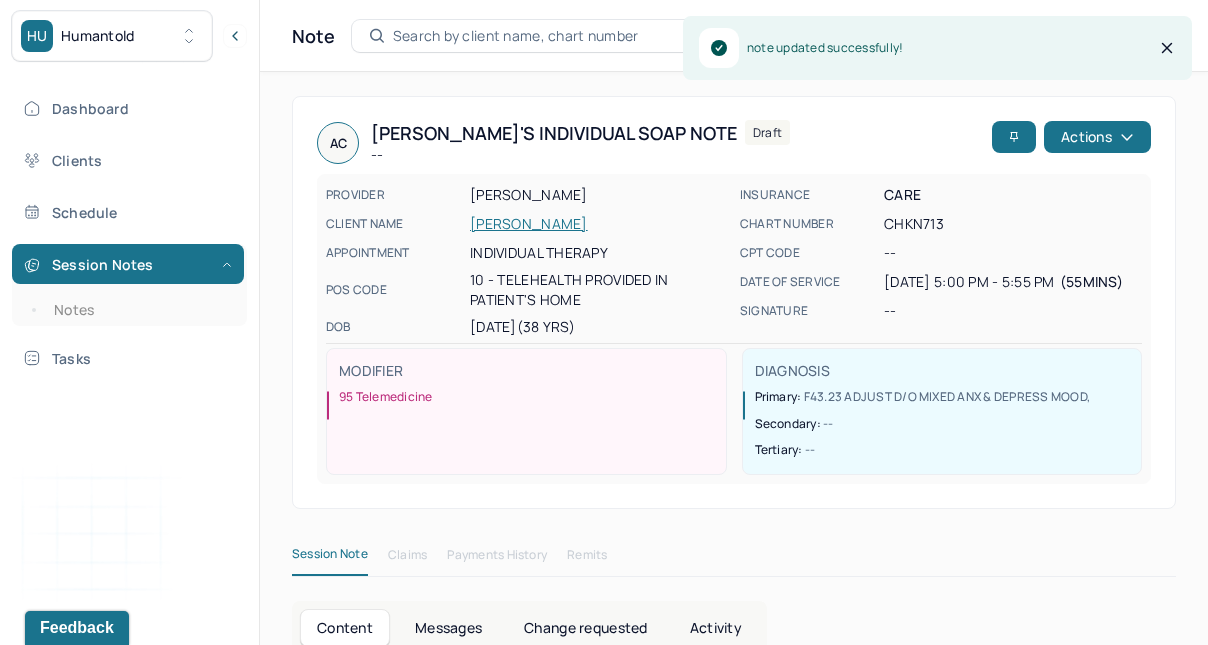 click on "Notes" at bounding box center [139, 310] 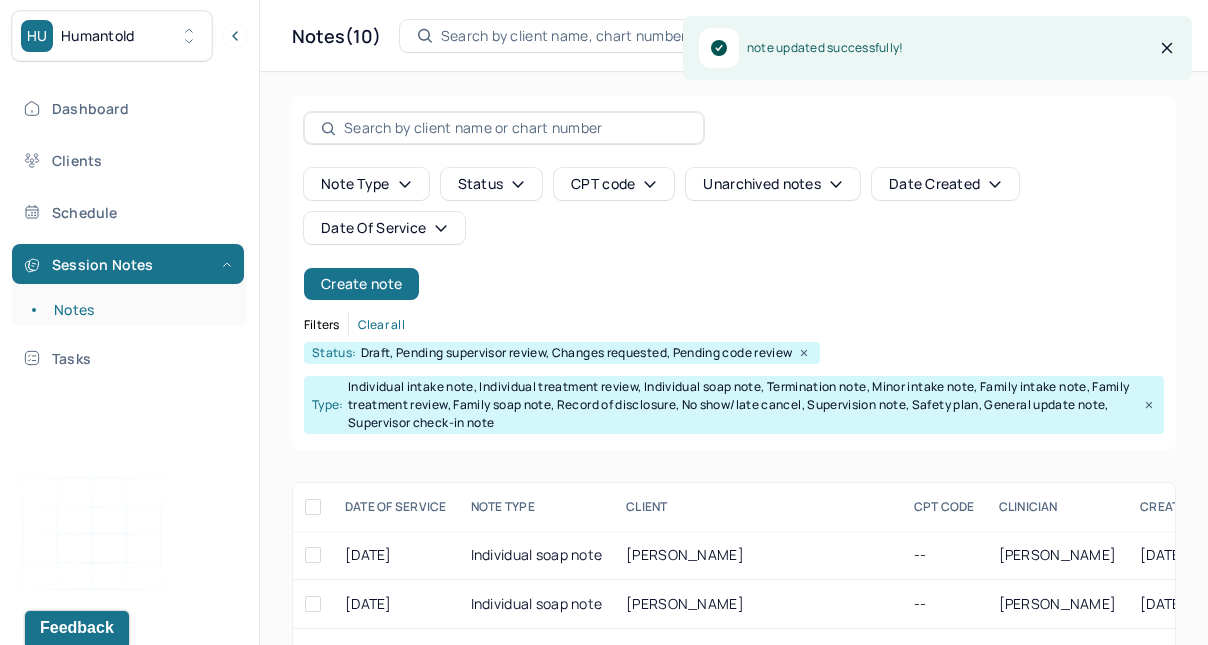 click on "Search by client name, chart number" at bounding box center (564, 36) 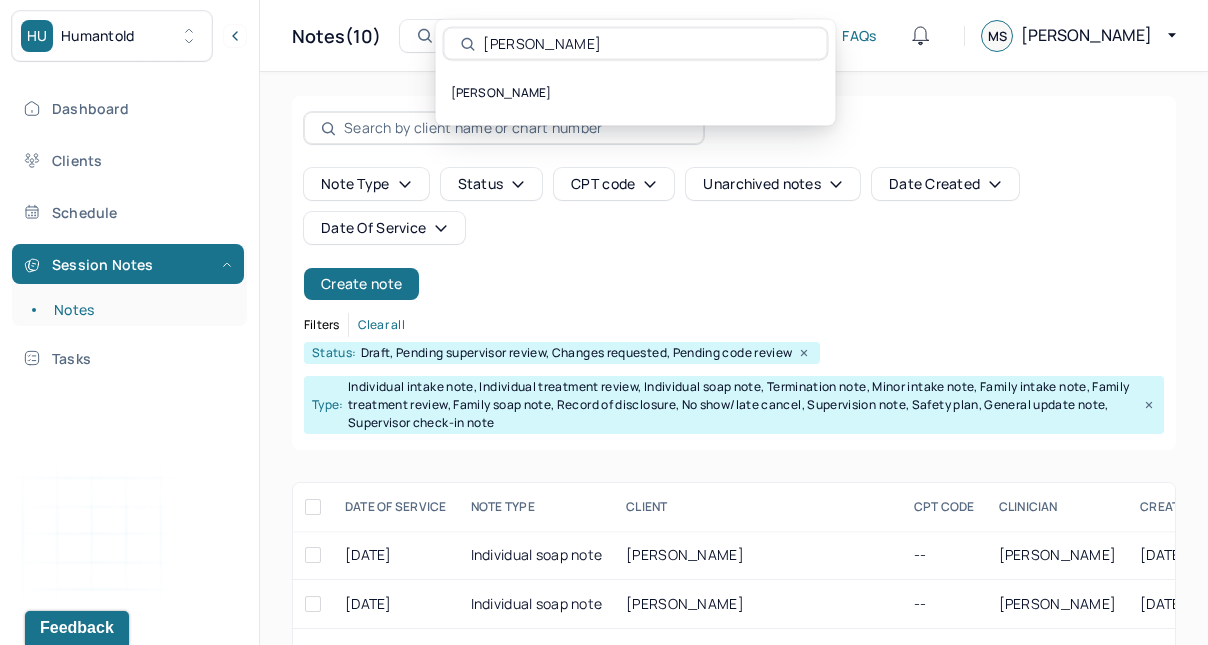 type on "[PERSON_NAME]" 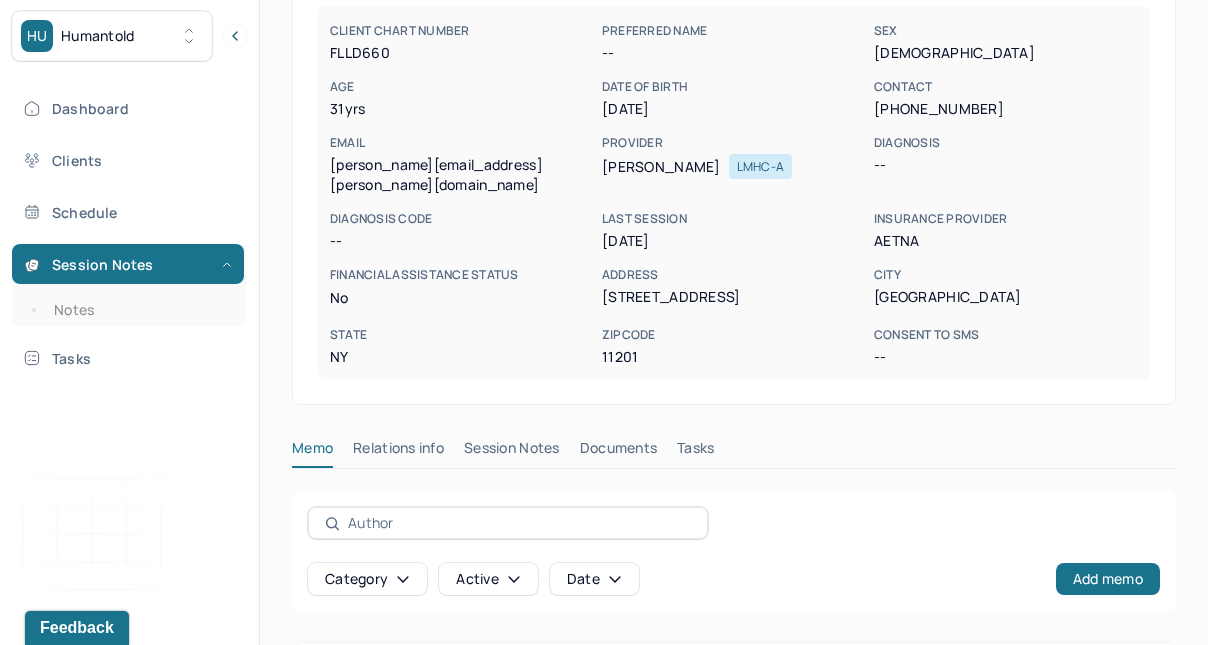 scroll, scrollTop: 269, scrollLeft: 0, axis: vertical 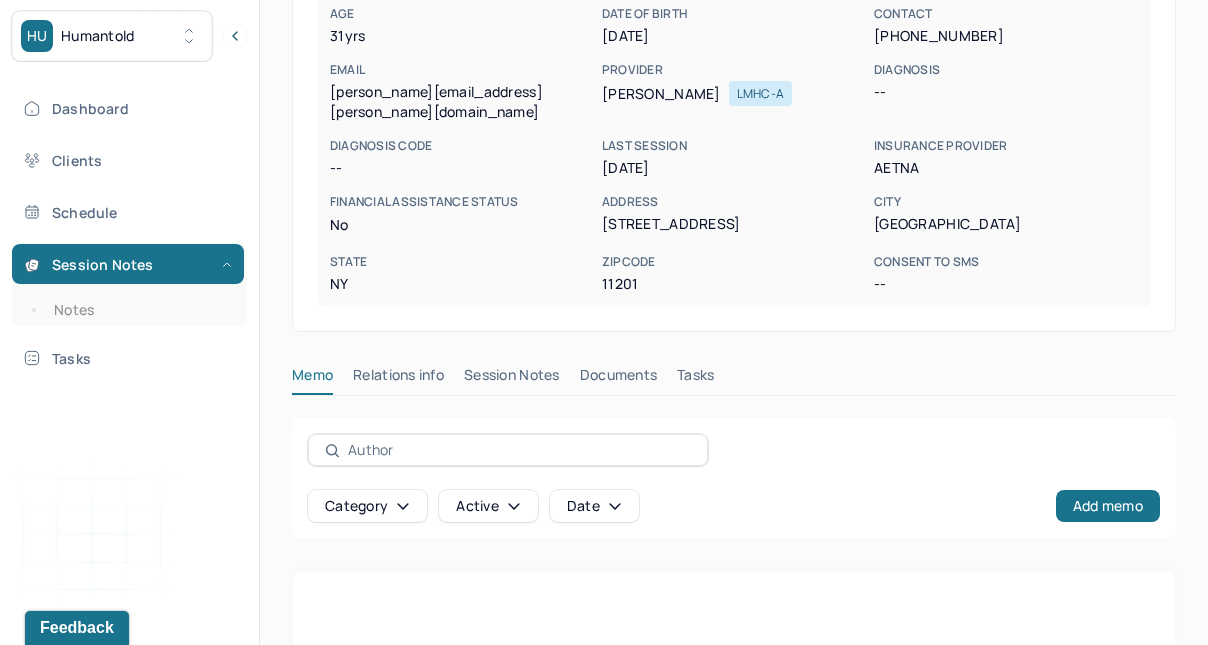 click on "Session Notes" at bounding box center (512, 379) 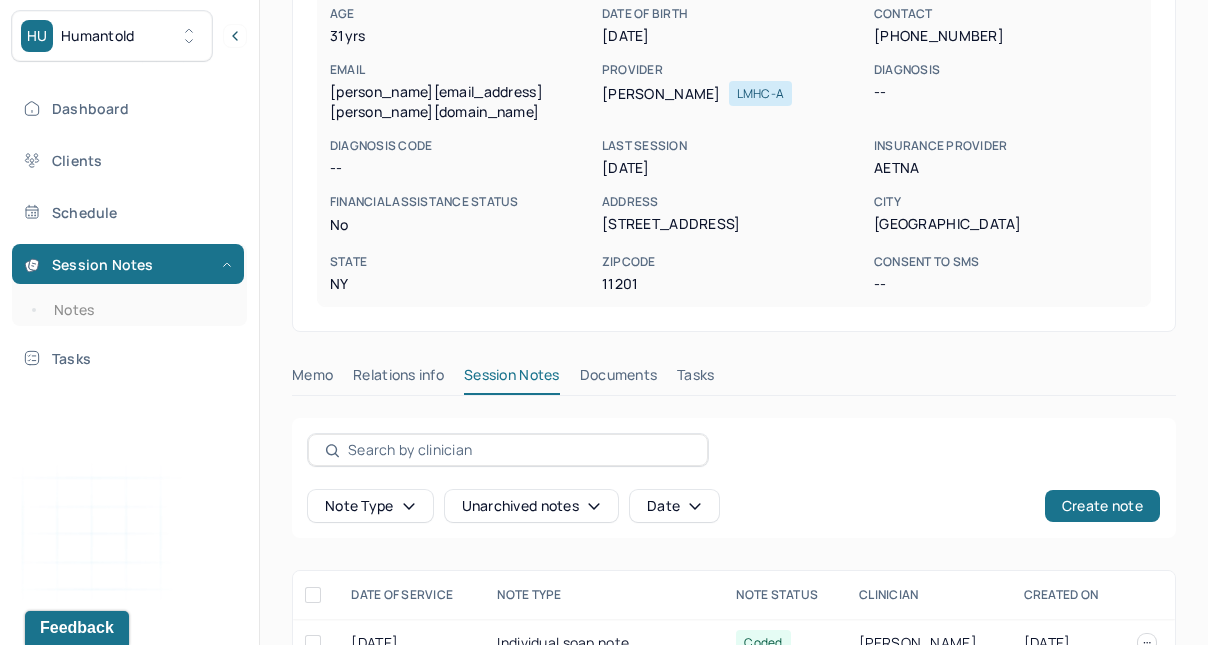 scroll, scrollTop: 496, scrollLeft: 0, axis: vertical 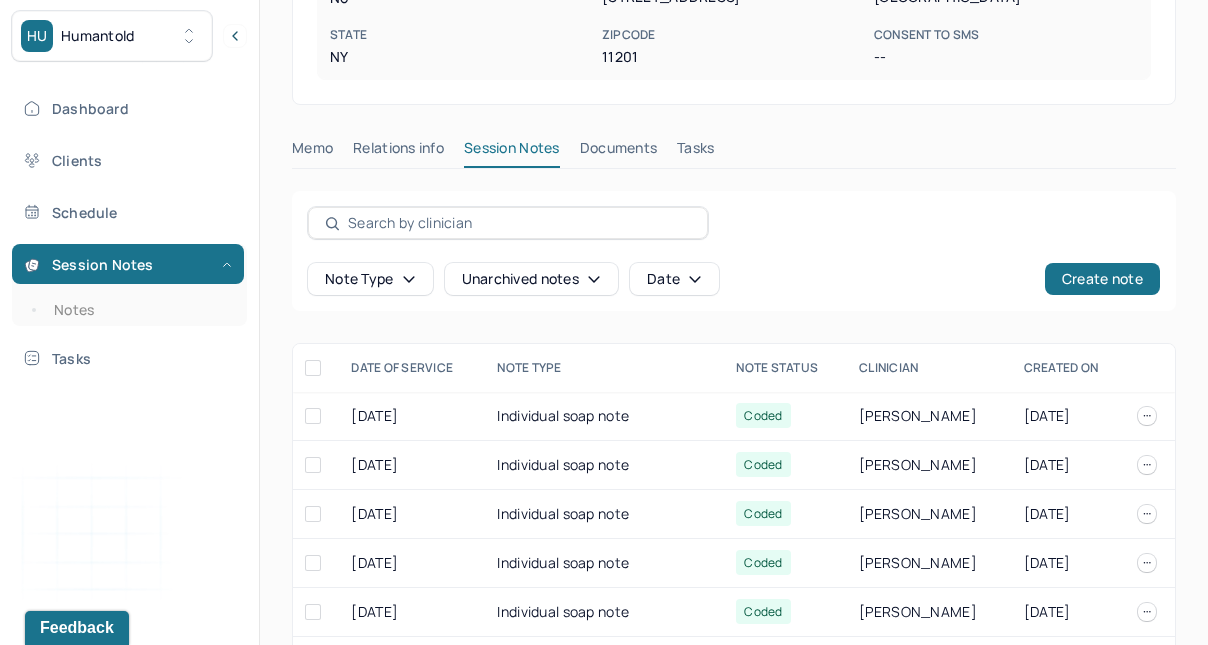 click on "Individual soap note" at bounding box center (604, 416) 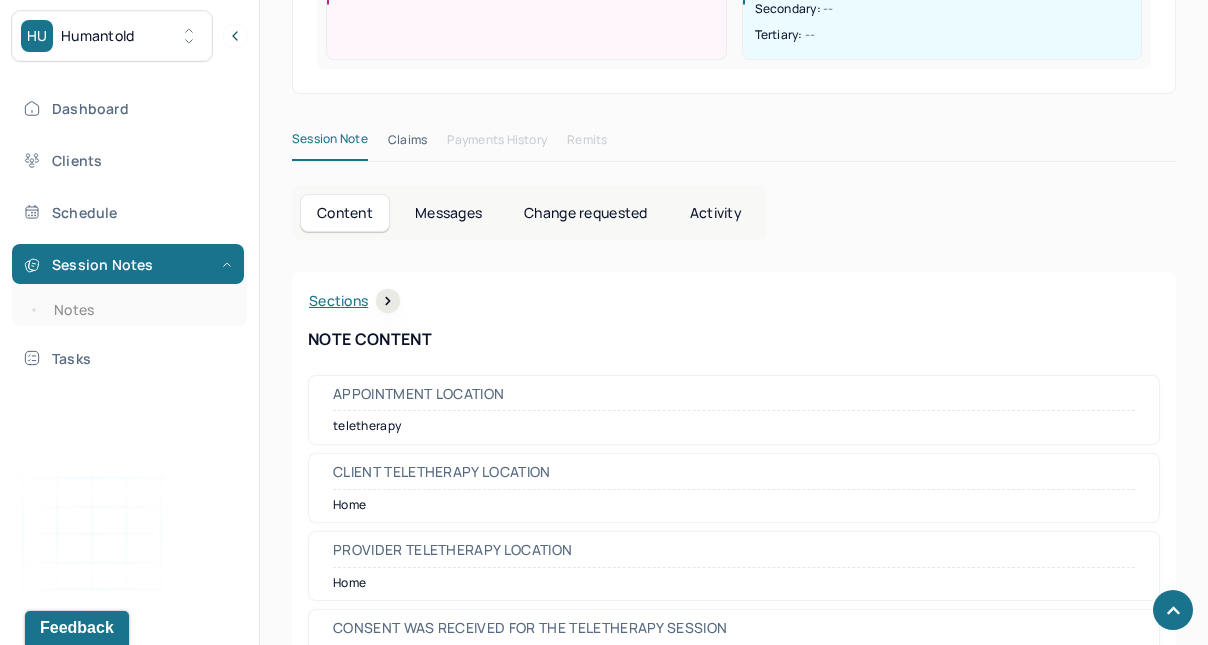 scroll, scrollTop: 227, scrollLeft: 0, axis: vertical 